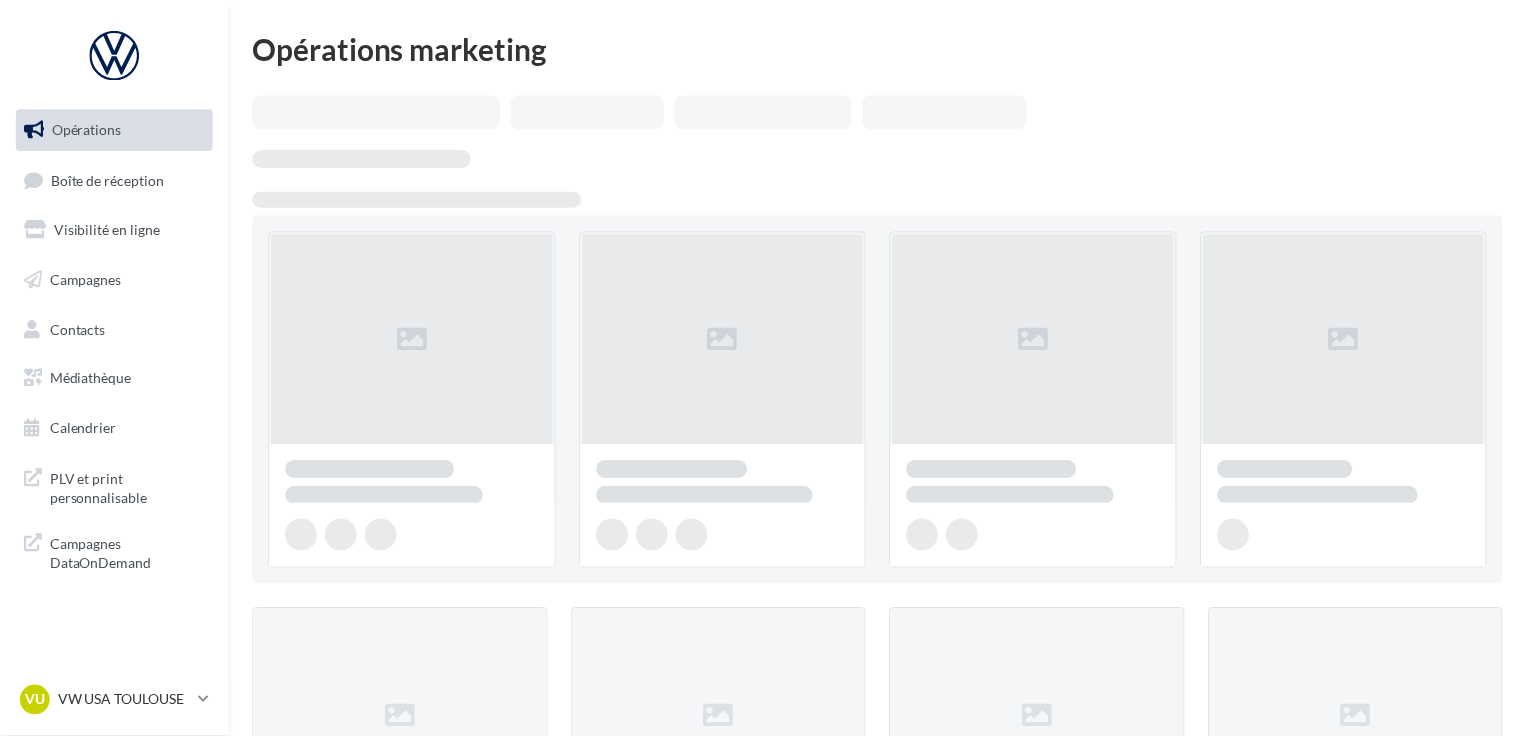 scroll, scrollTop: 0, scrollLeft: 0, axis: both 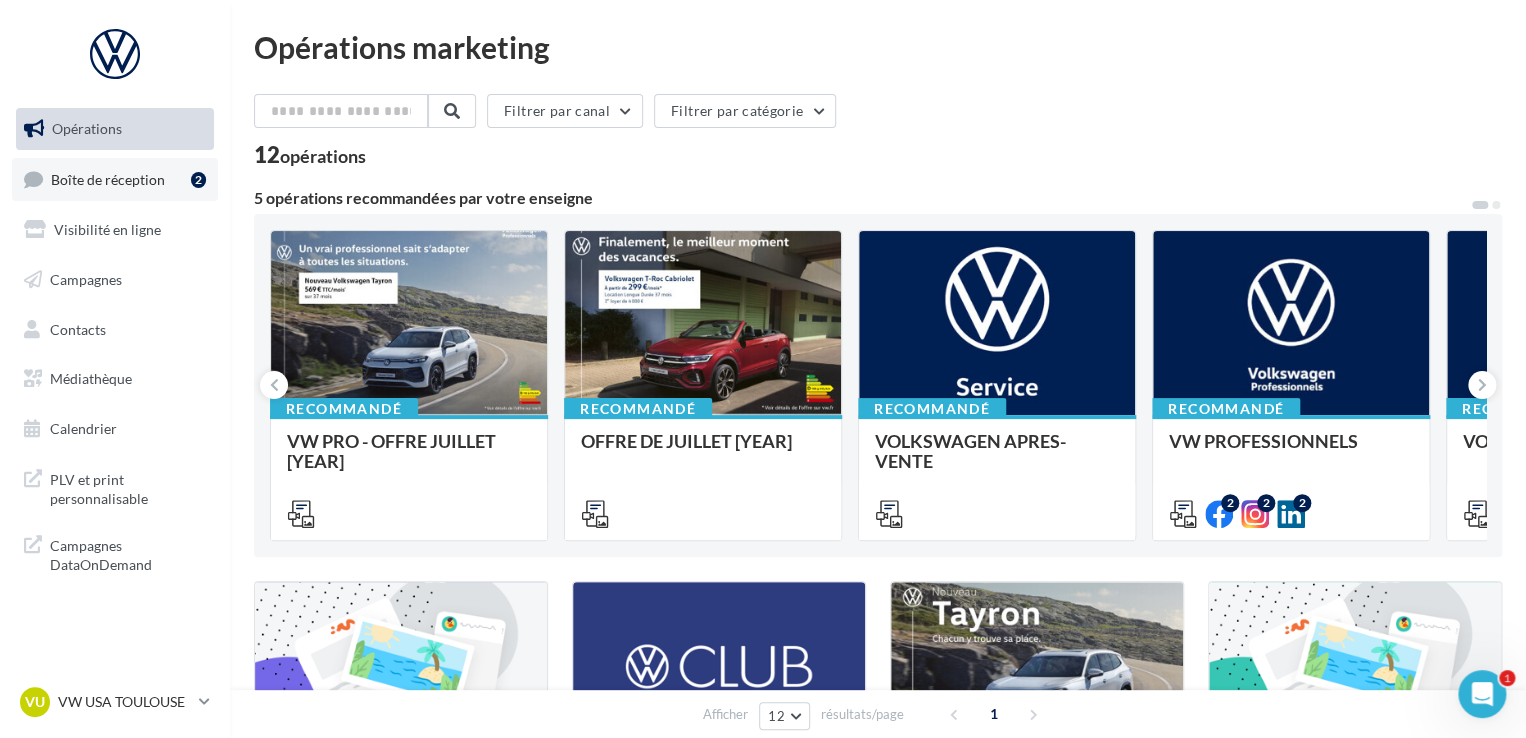 click on "Boîte de réception
2" at bounding box center [115, 179] 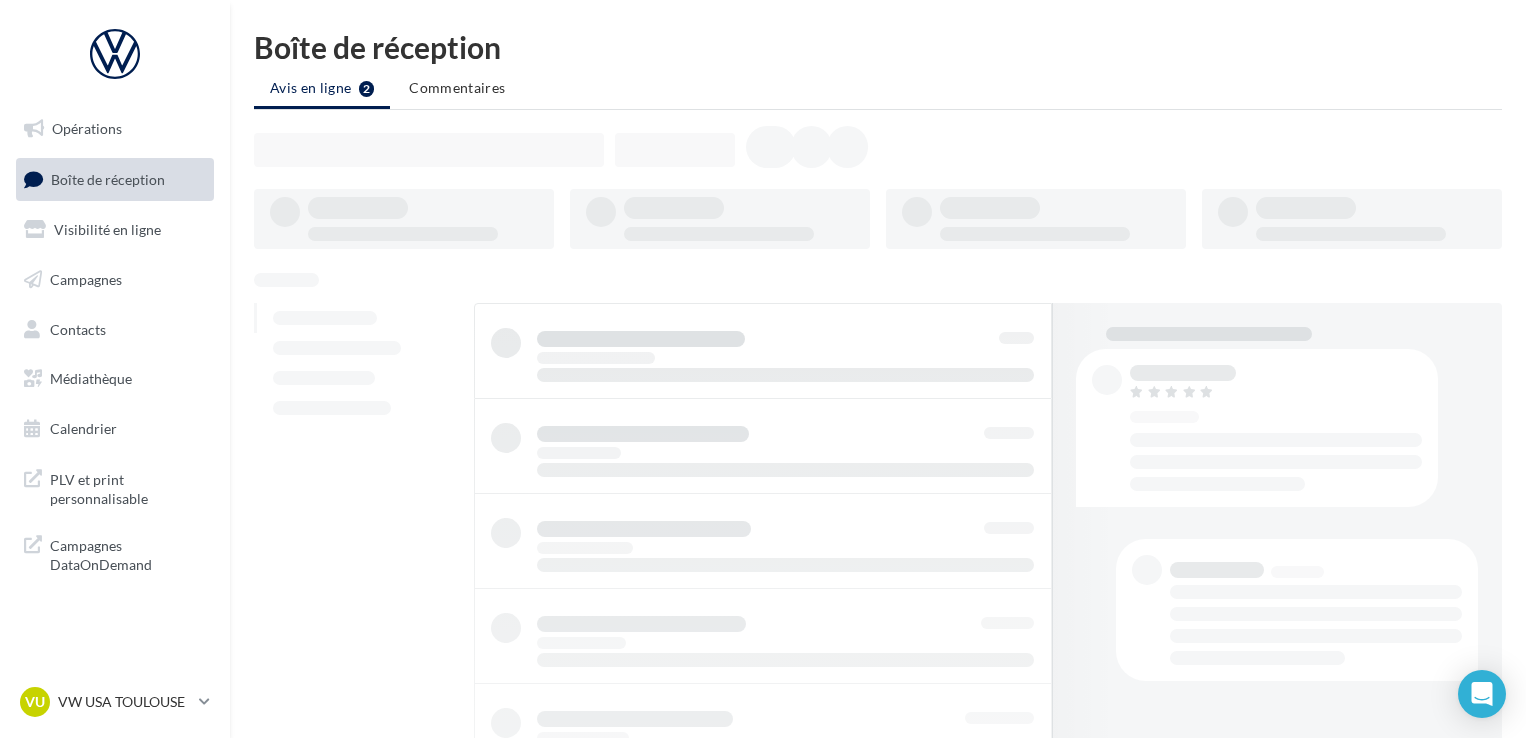 scroll, scrollTop: 0, scrollLeft: 0, axis: both 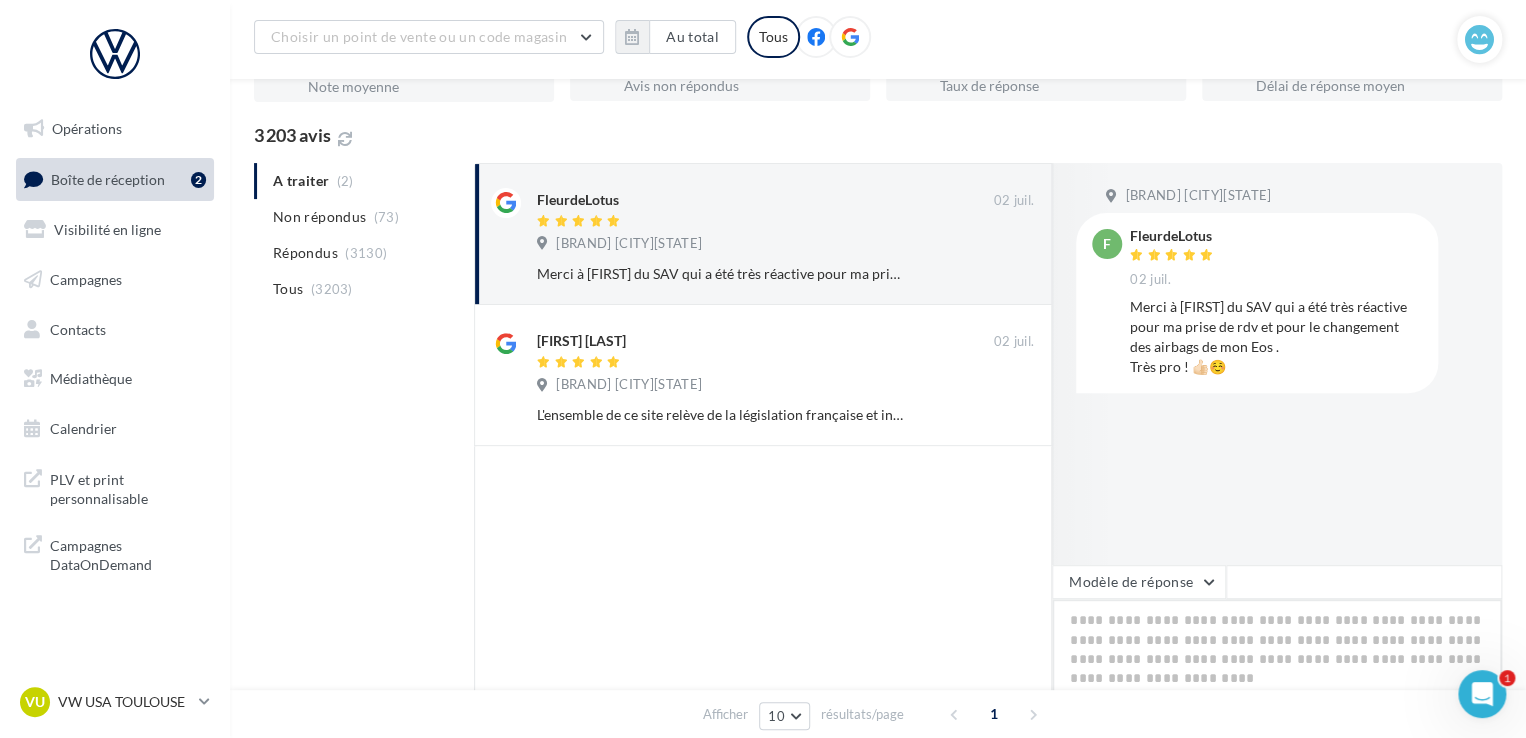 click at bounding box center (1277, 661) 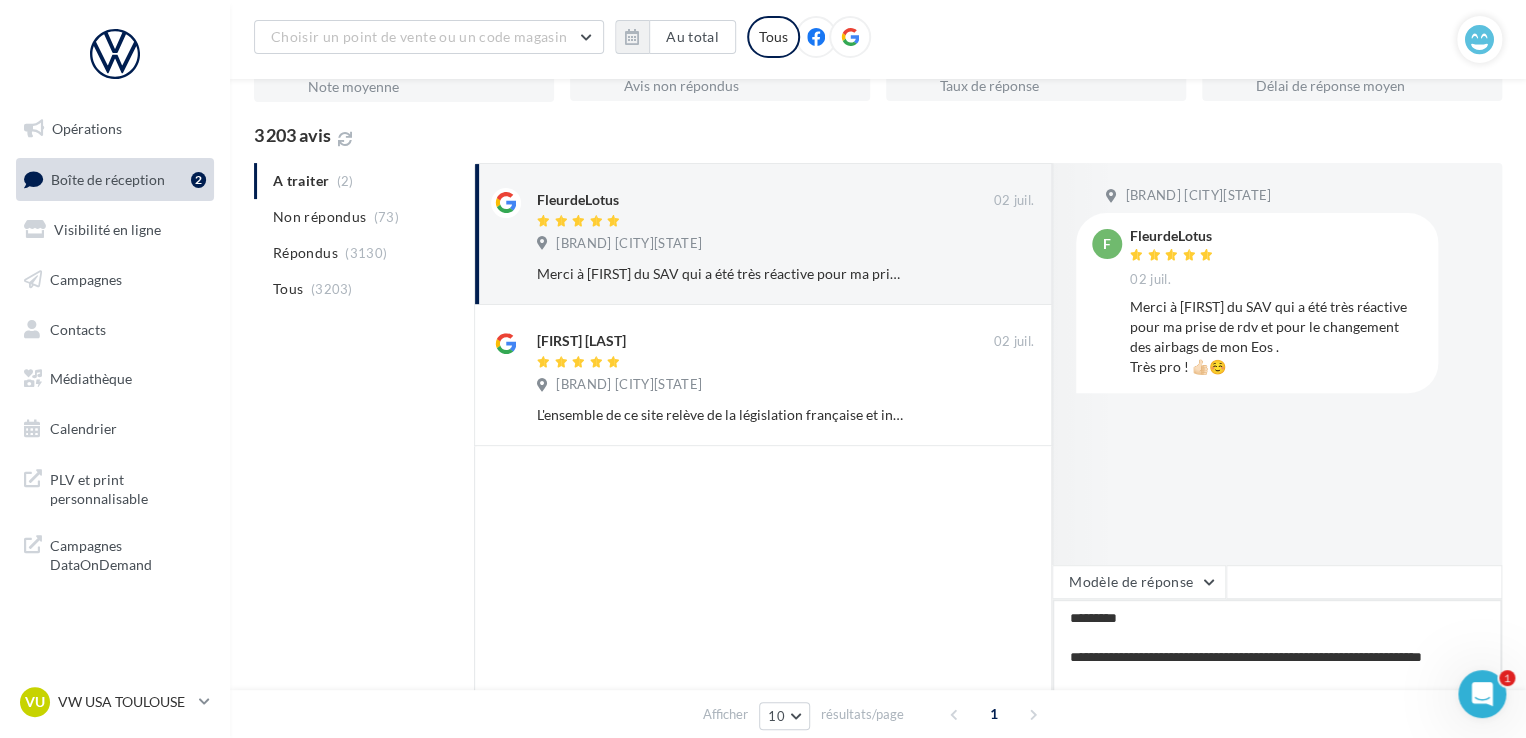scroll, scrollTop: 10, scrollLeft: 0, axis: vertical 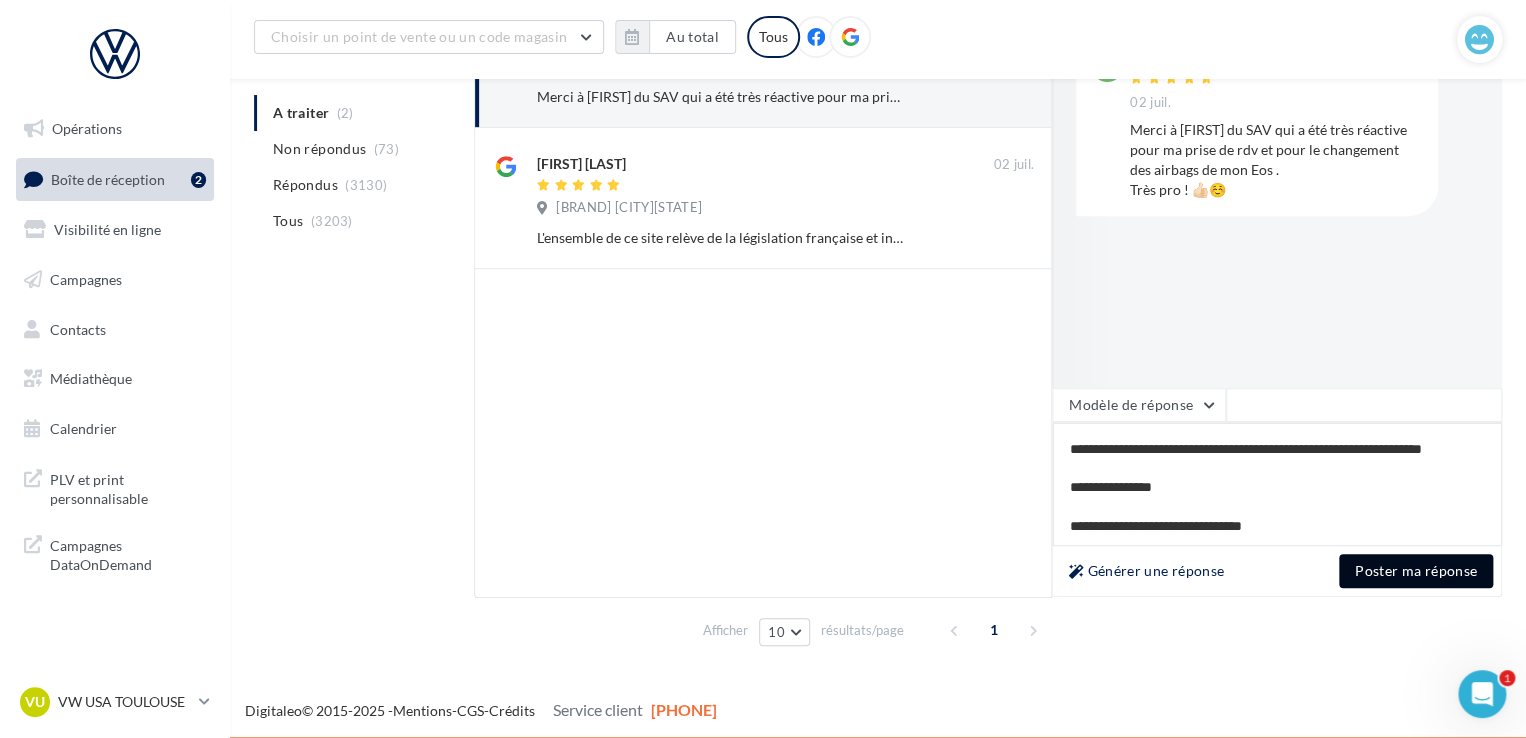 type on "**********" 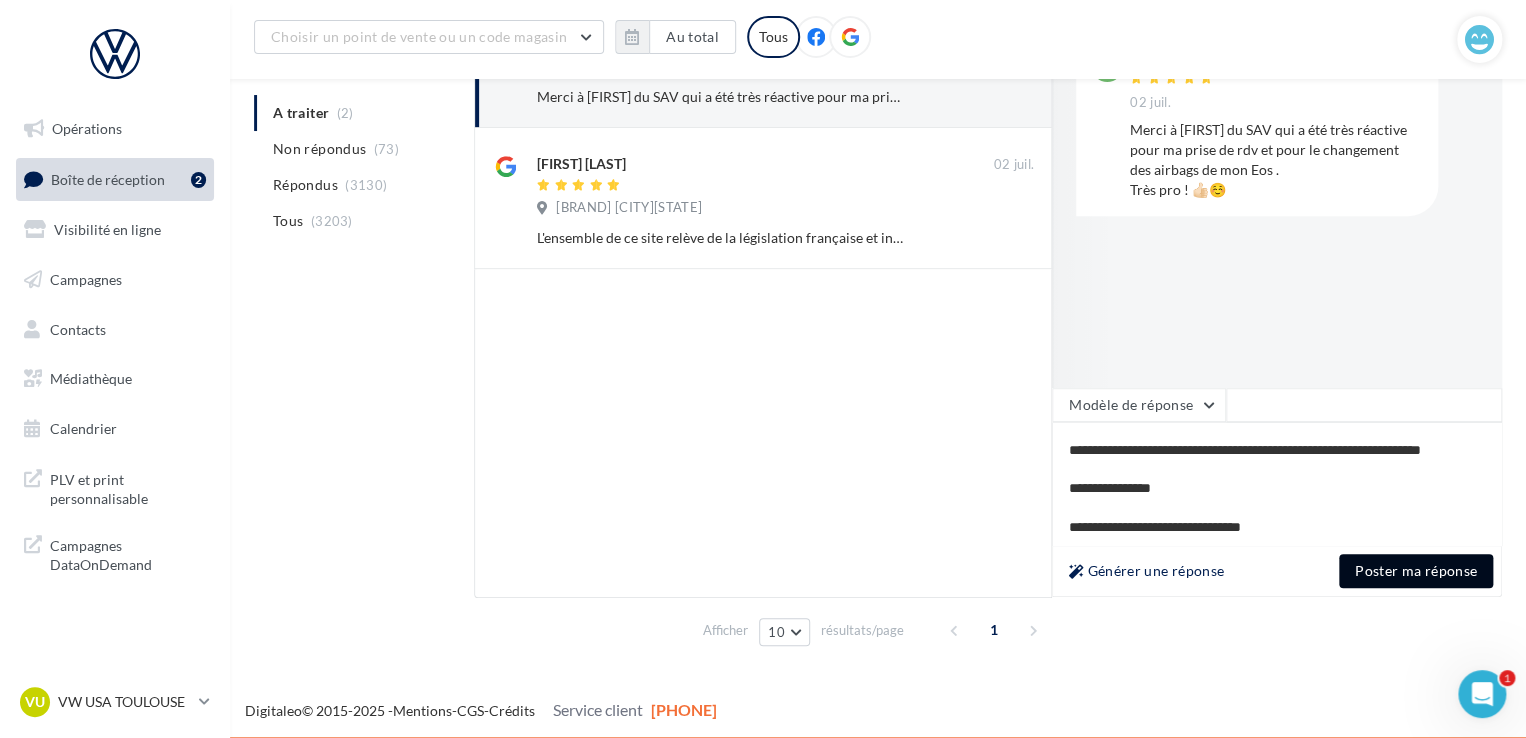 click on "Poster ma réponse" at bounding box center [1416, 571] 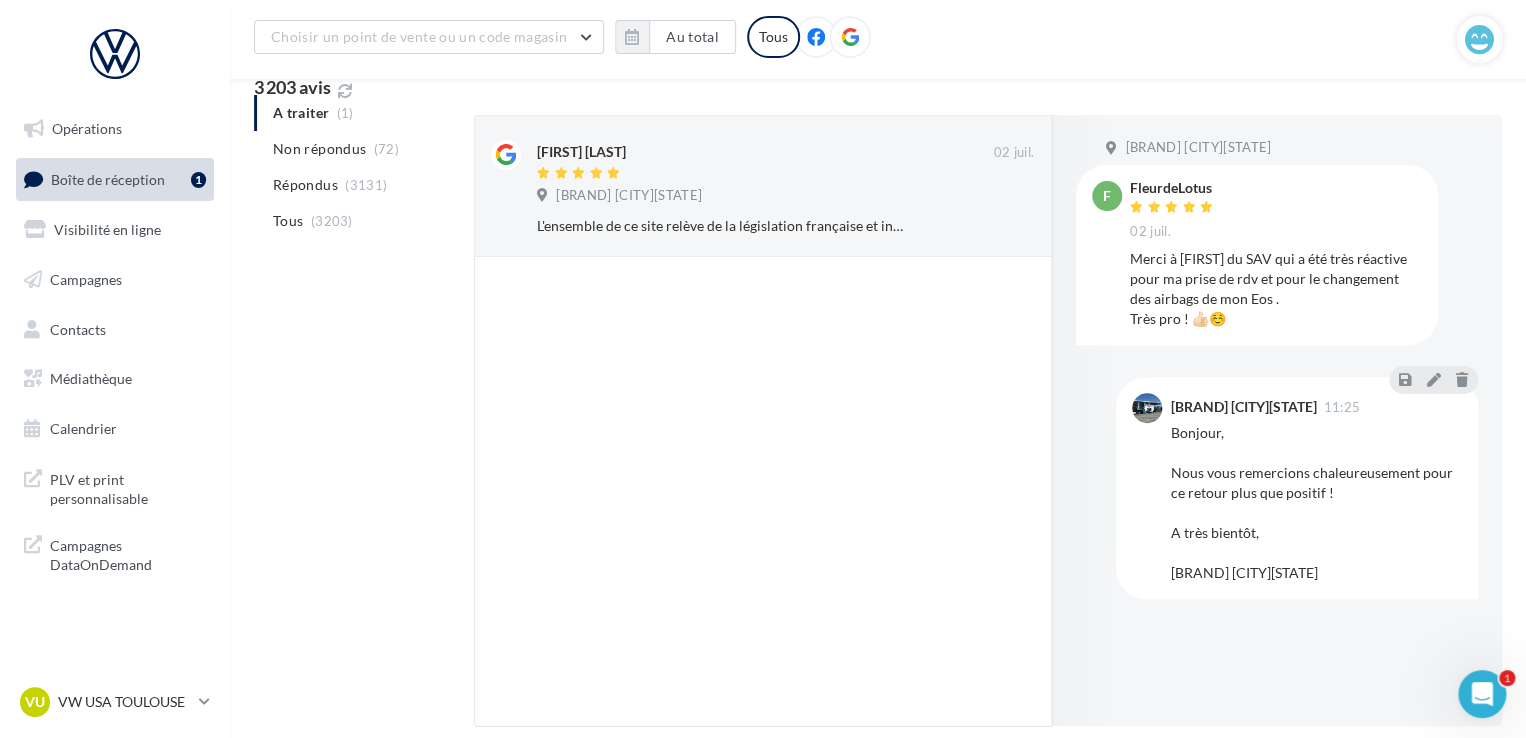 scroll, scrollTop: 145, scrollLeft: 0, axis: vertical 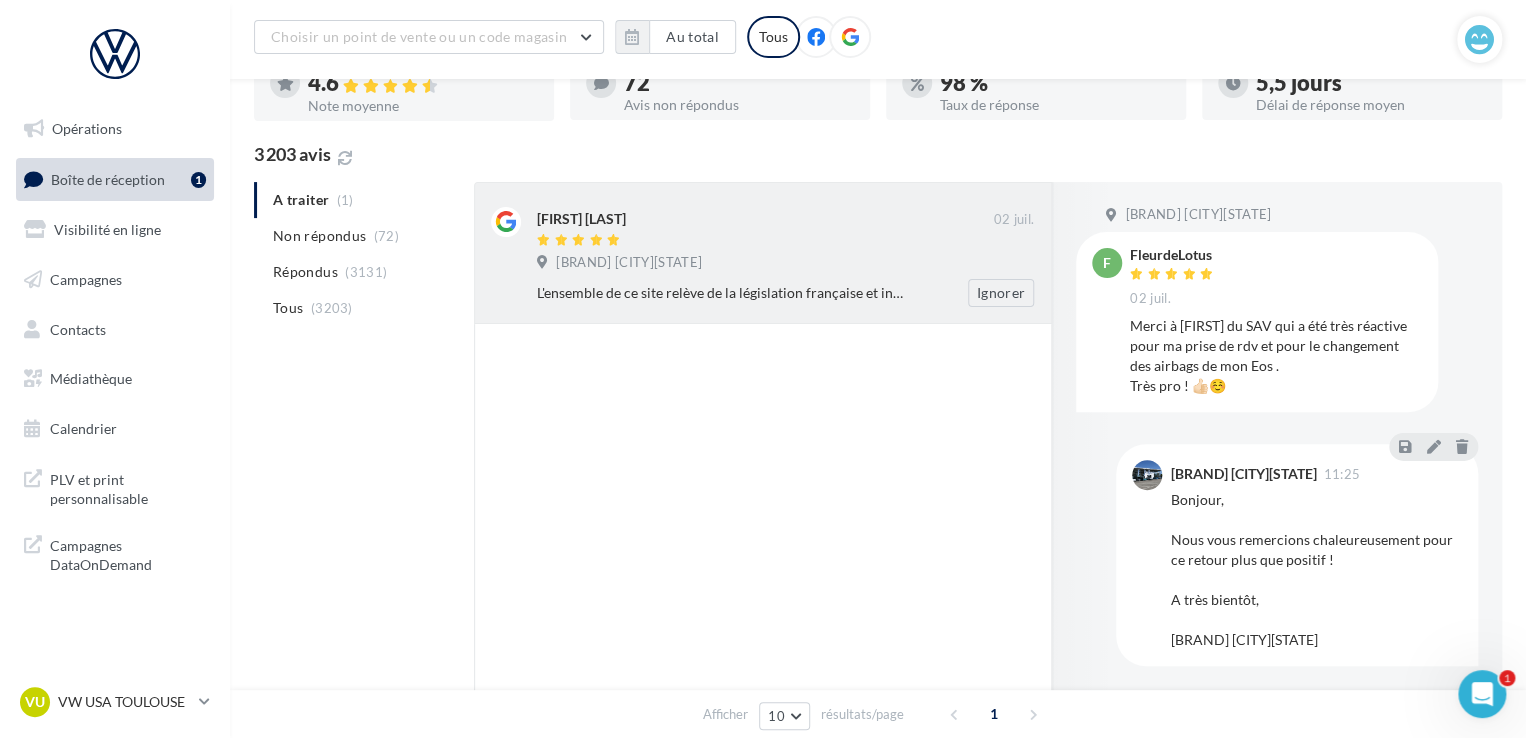 click on "[BRAND] [CITY][STATE]" at bounding box center (785, 265) 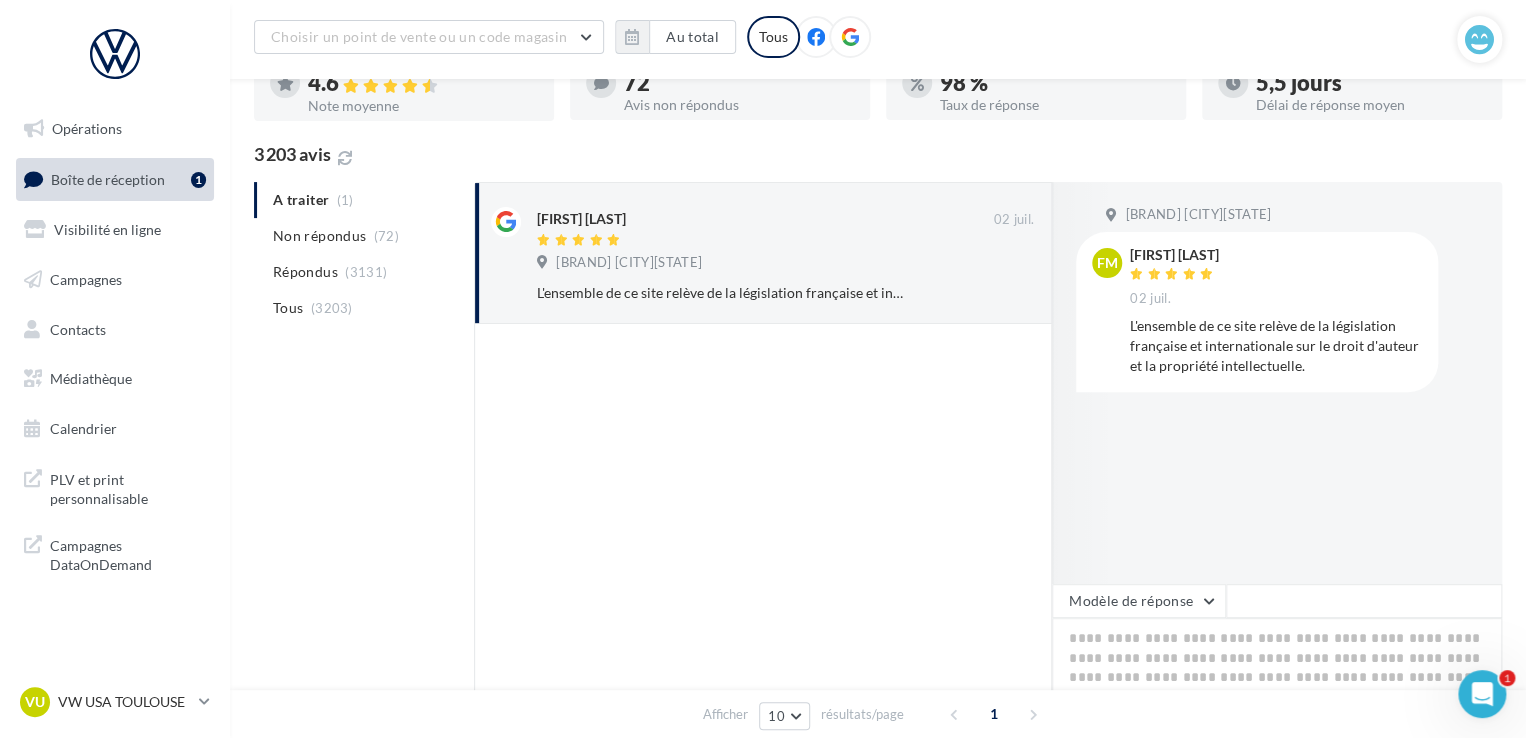 scroll, scrollTop: 218, scrollLeft: 0, axis: vertical 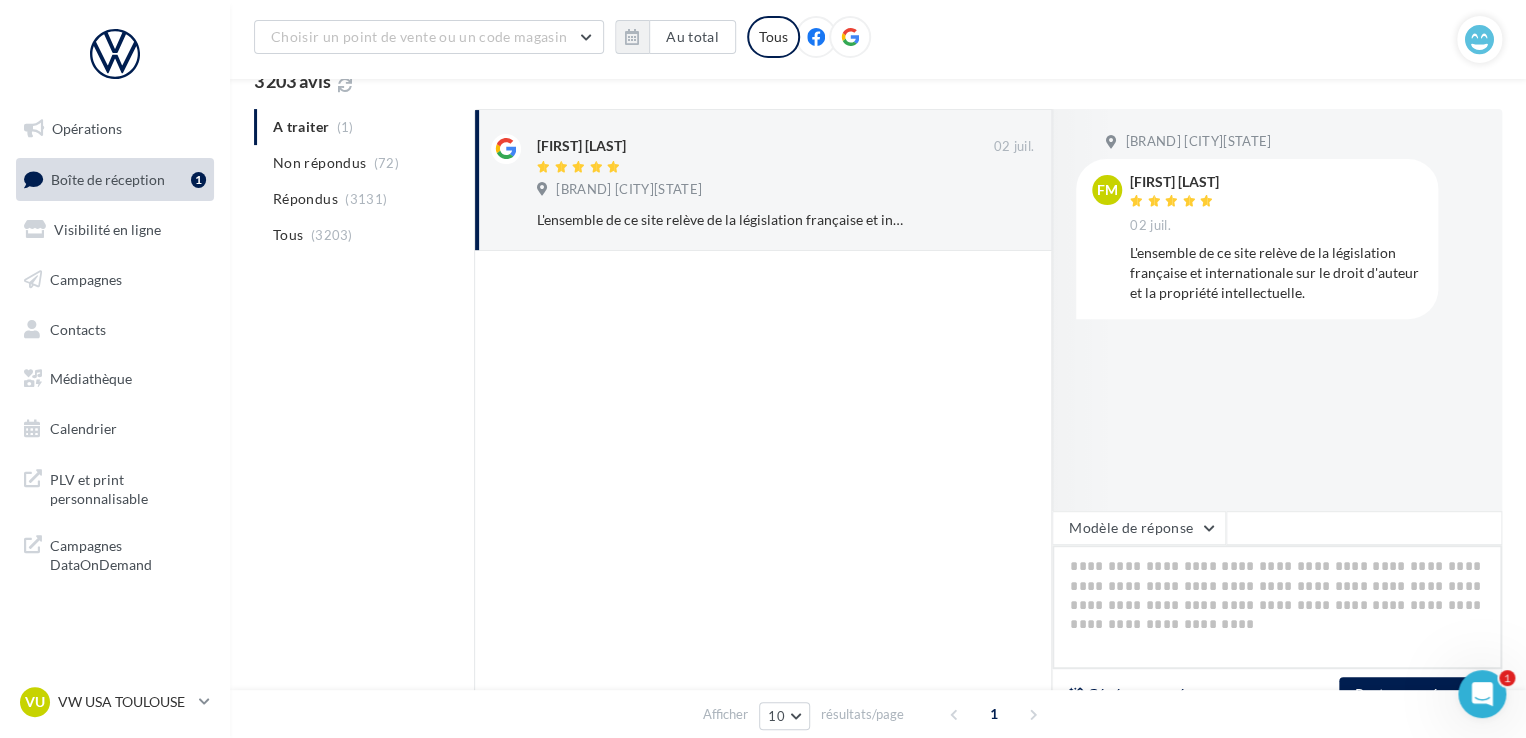 click at bounding box center [1277, 607] 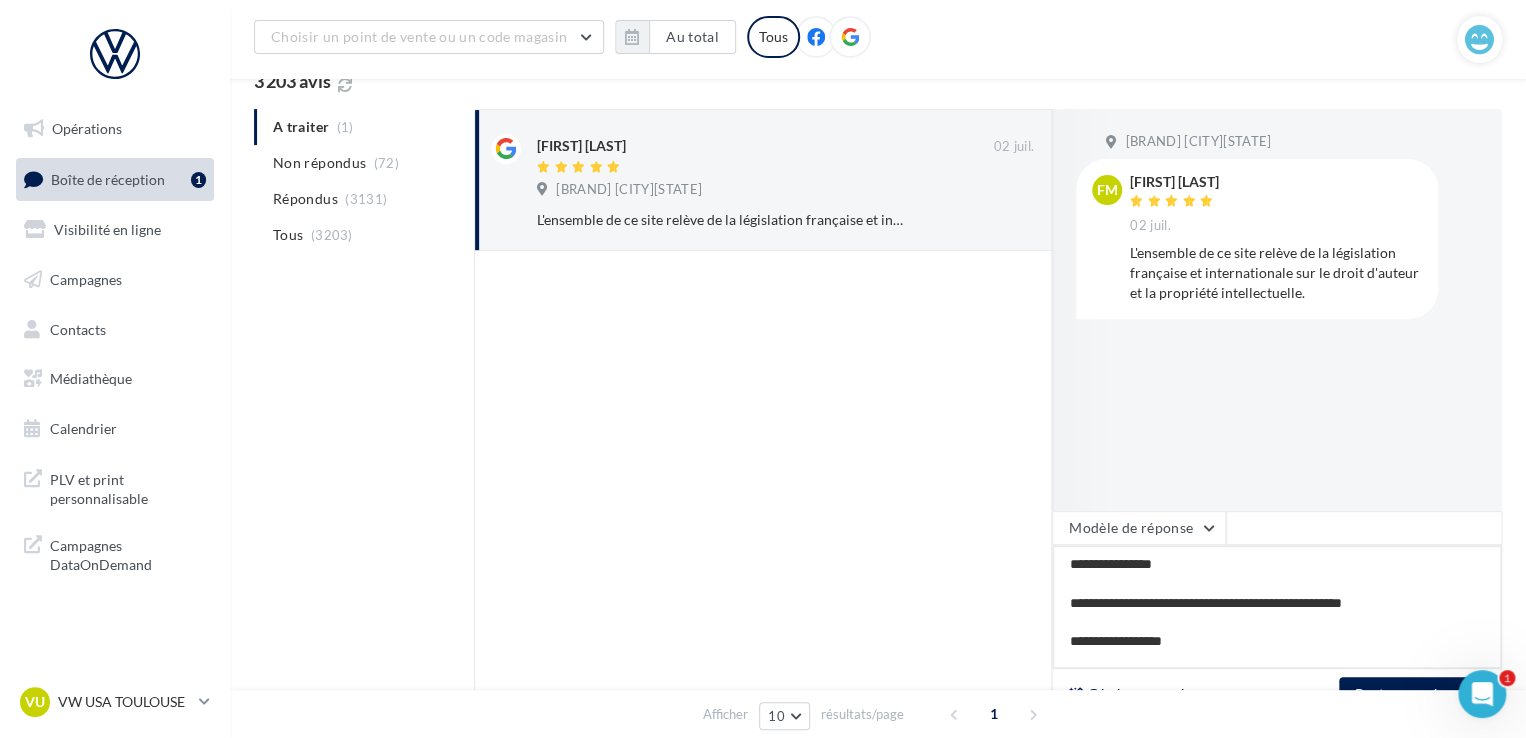 scroll, scrollTop: 20, scrollLeft: 0, axis: vertical 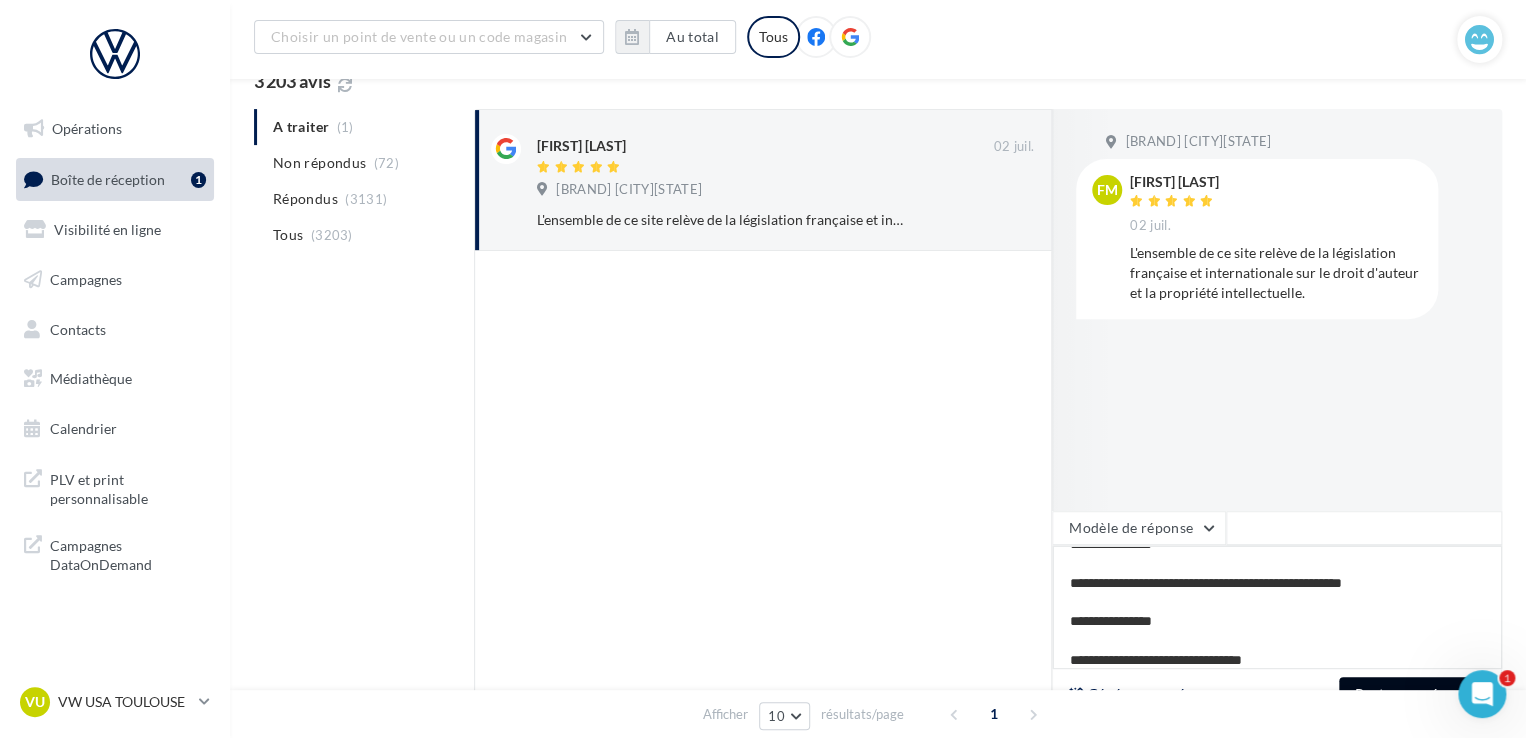 type on "**********" 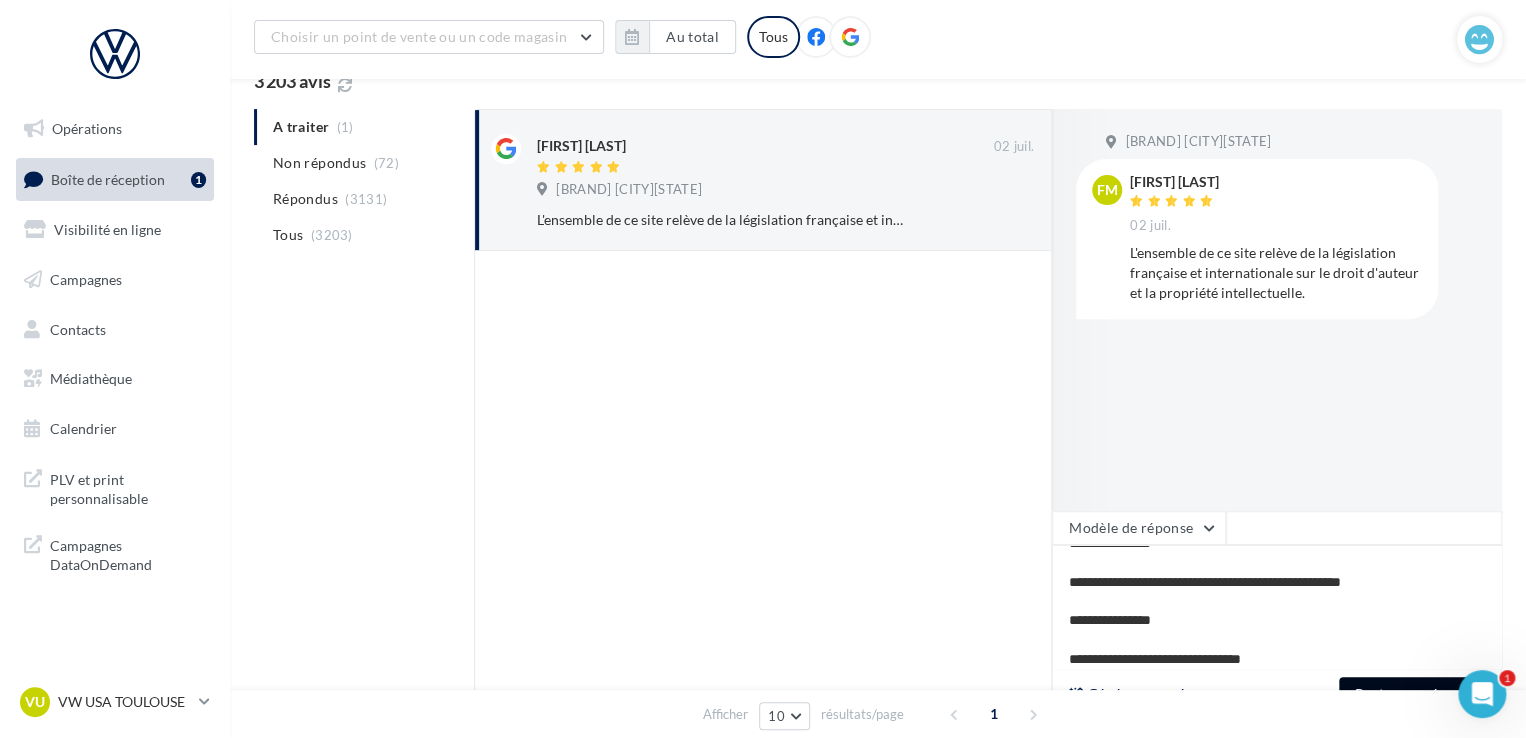 scroll, scrollTop: 20, scrollLeft: 0, axis: vertical 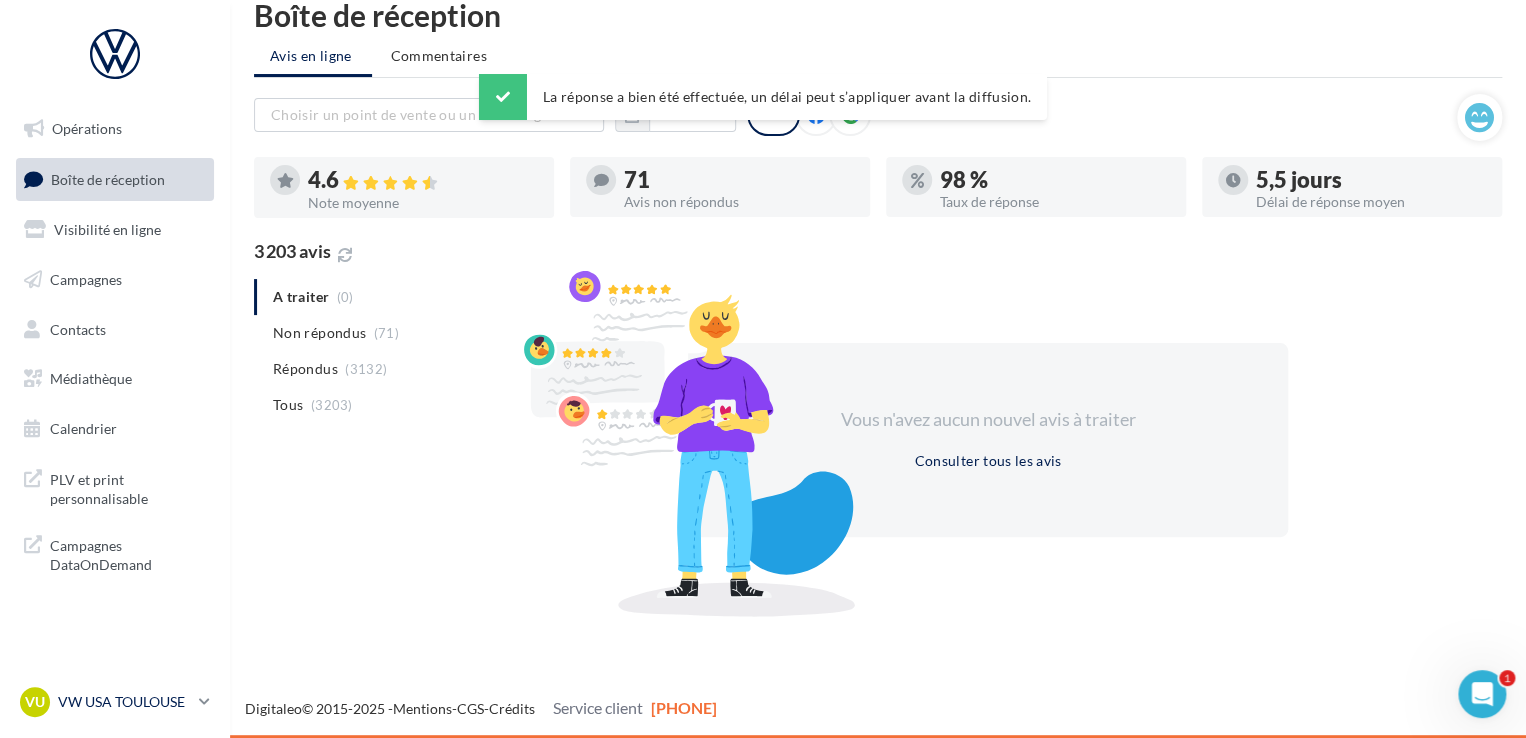 click on "VW USA TOULOUSE" at bounding box center [124, 702] 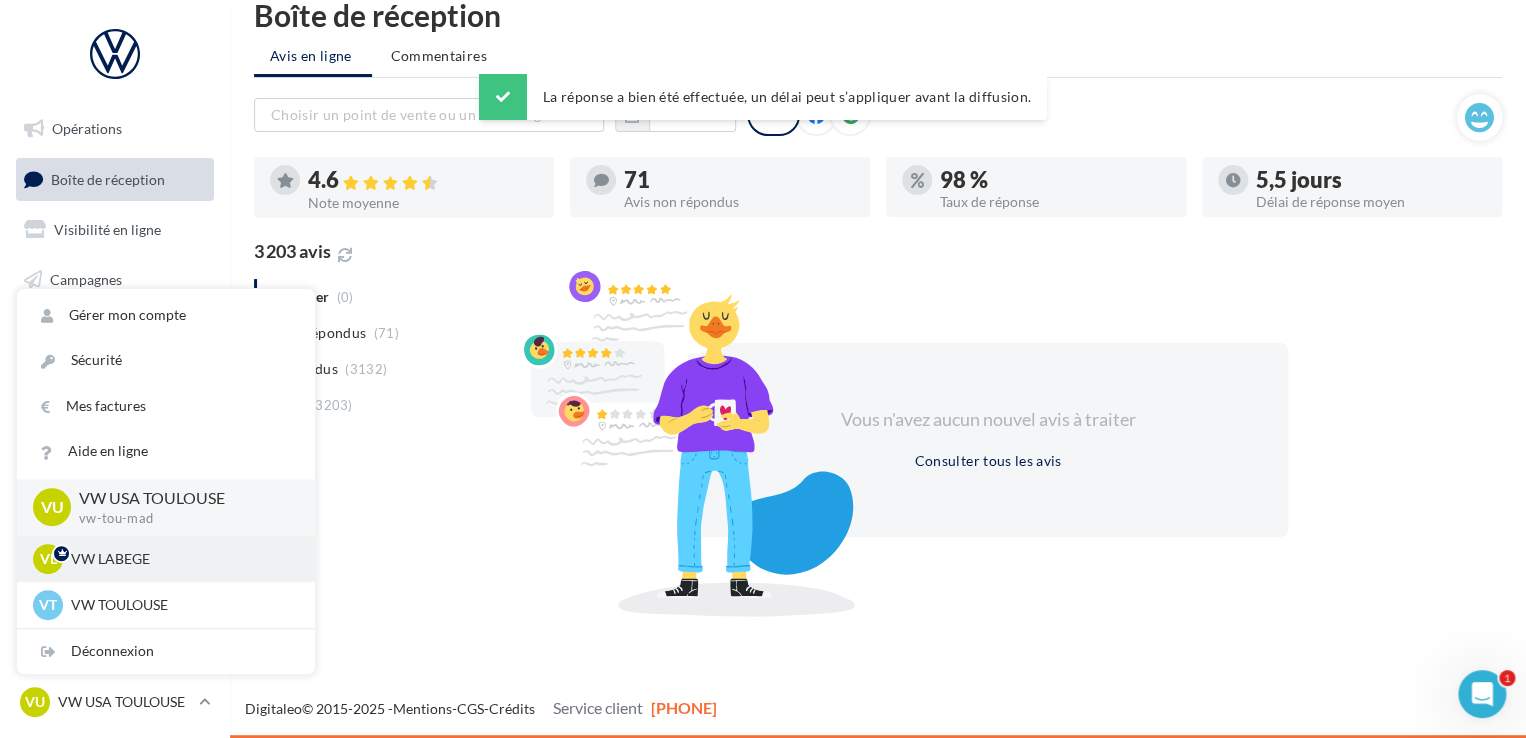 click on "VW LABEGE" at bounding box center (181, 559) 